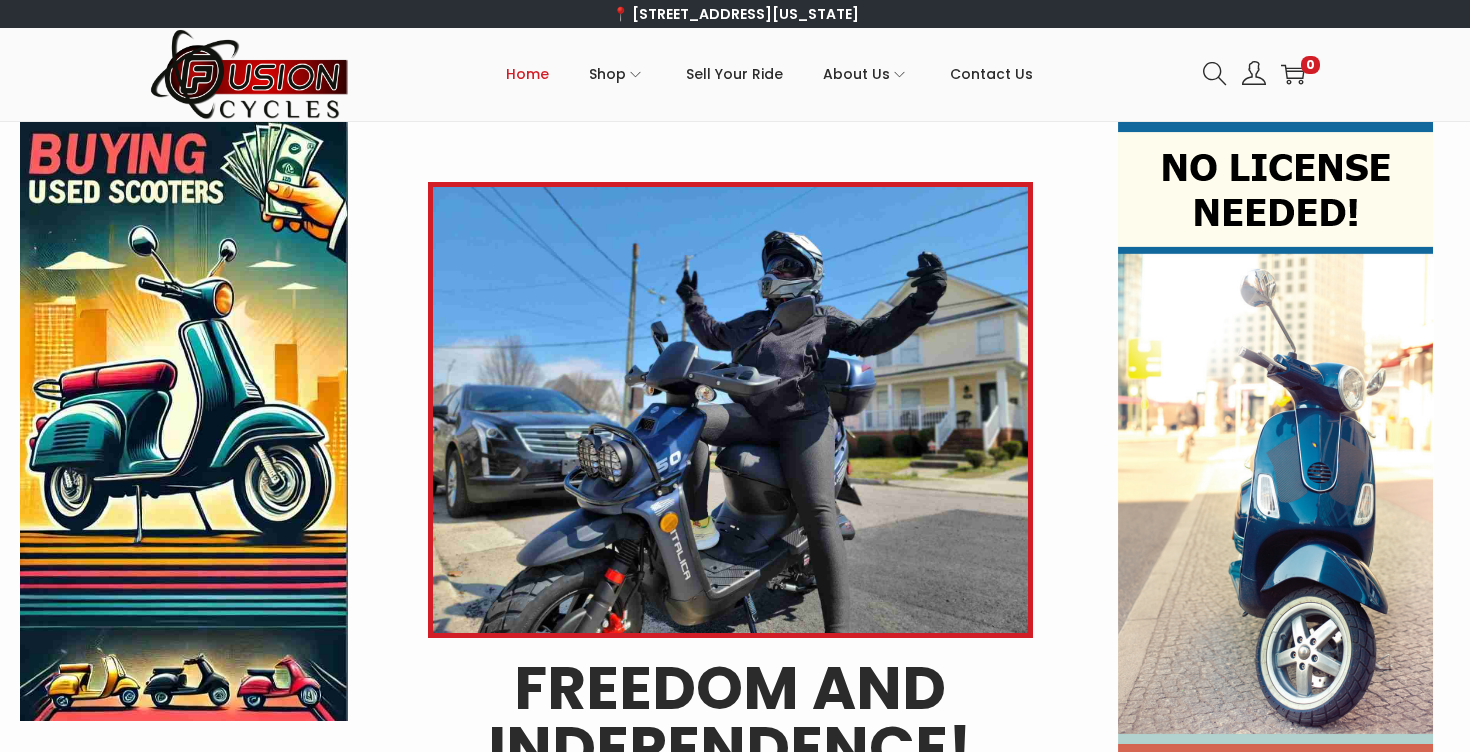 scroll, scrollTop: 0, scrollLeft: 0, axis: both 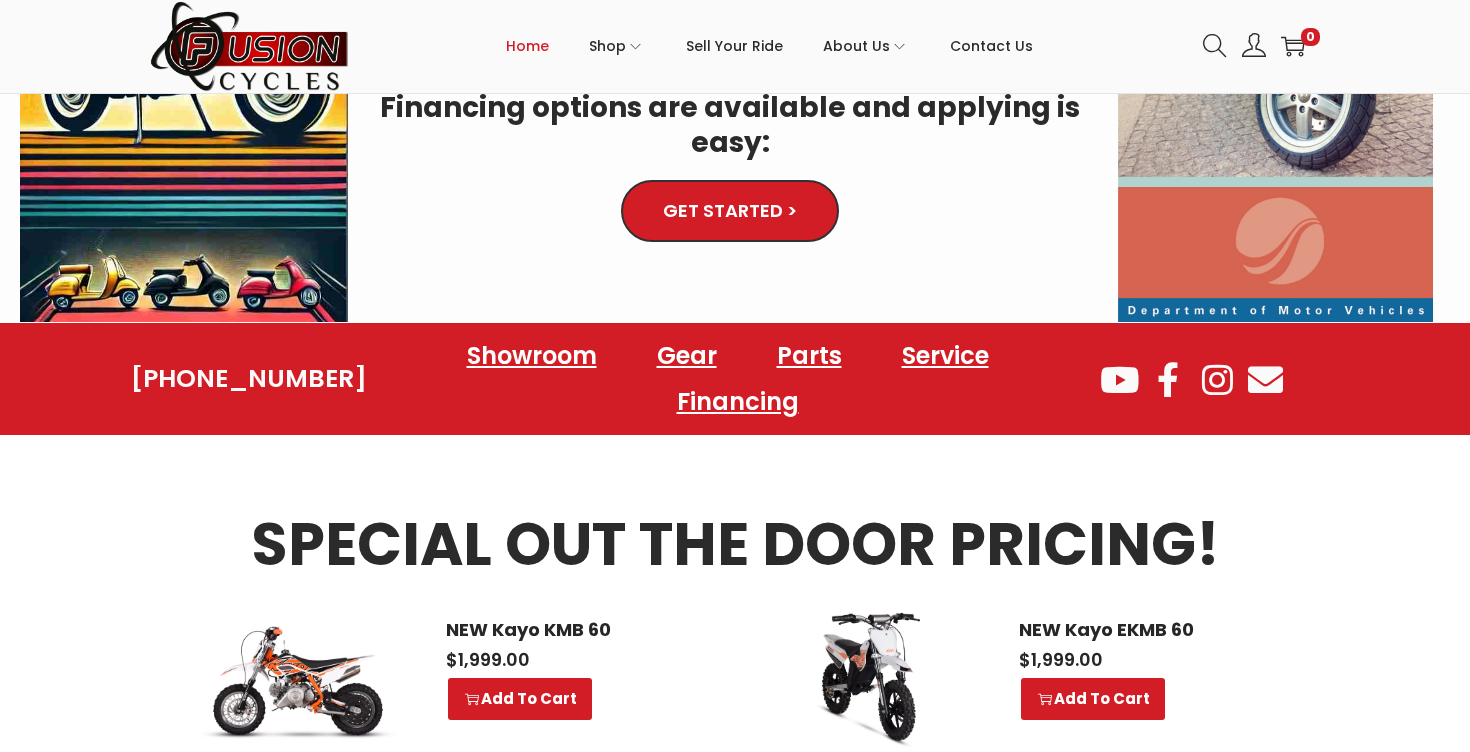 click on "GET STARTED >" at bounding box center [730, 212] 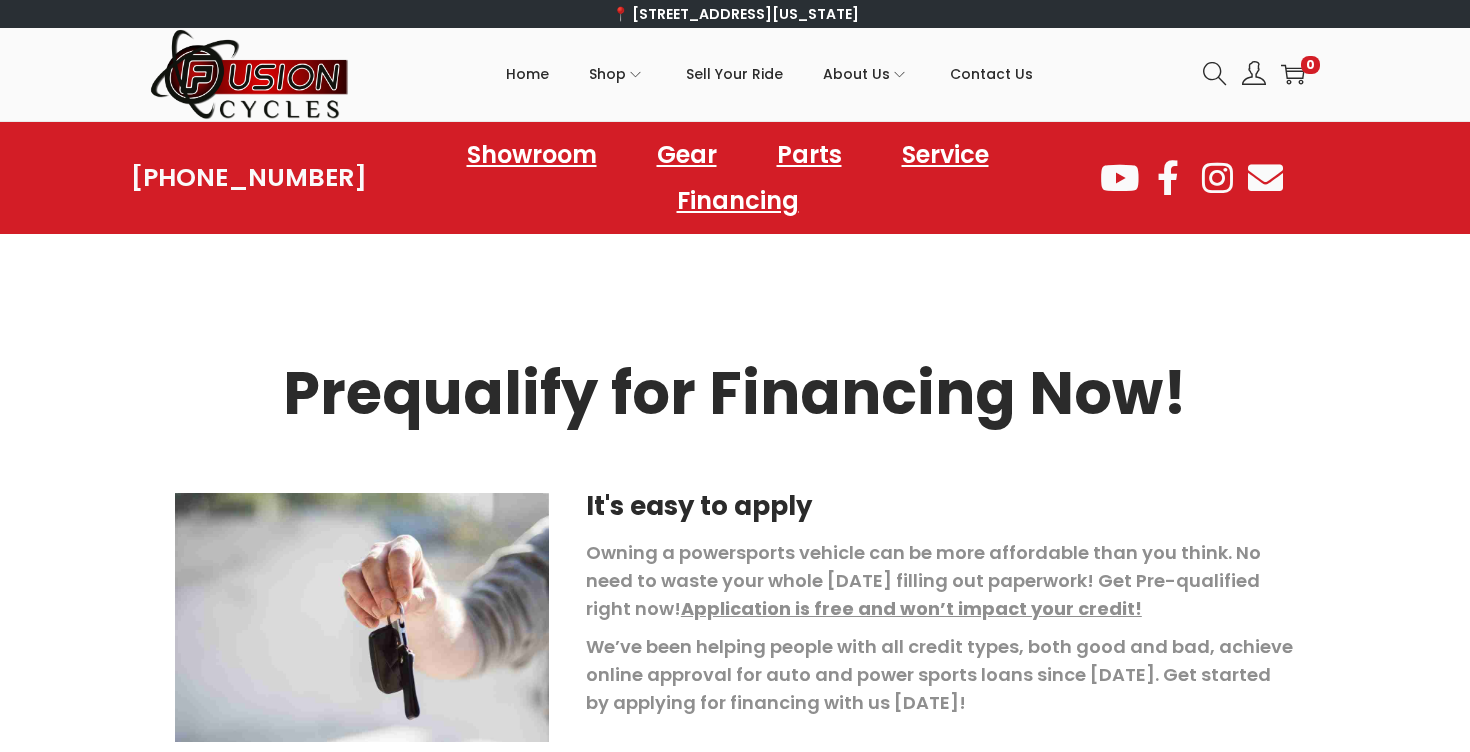 scroll, scrollTop: 0, scrollLeft: 0, axis: both 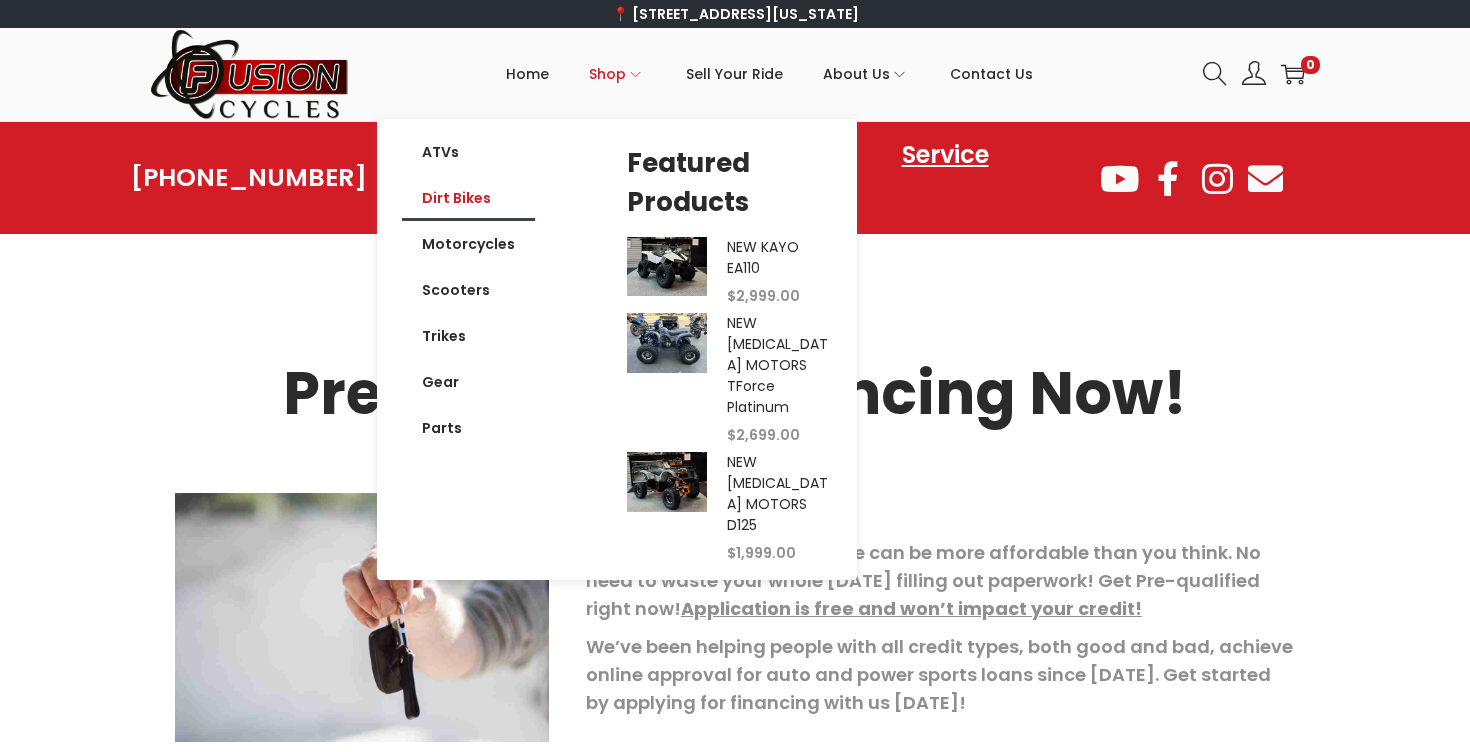 click on "Dirt Bikes" 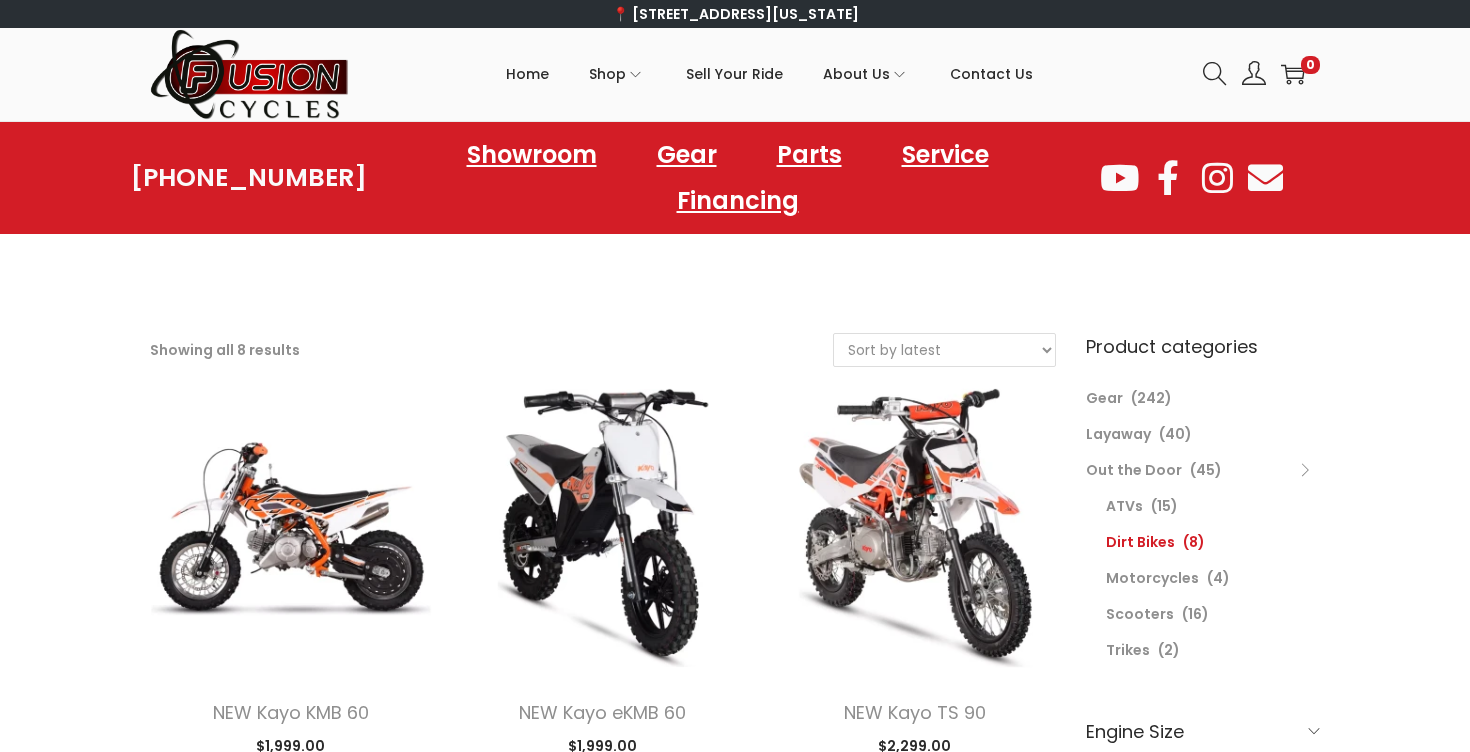scroll, scrollTop: 0, scrollLeft: 0, axis: both 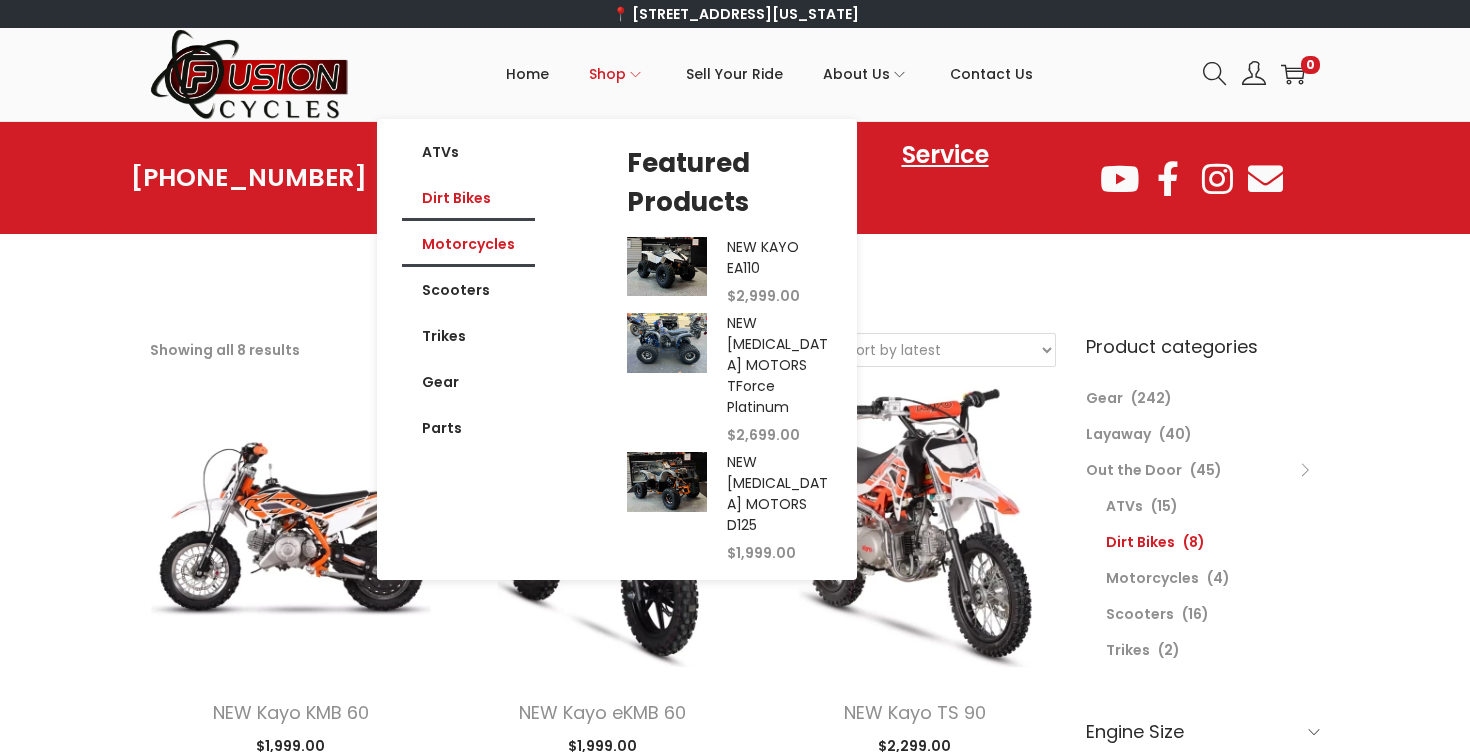 click on "Motorcycles" 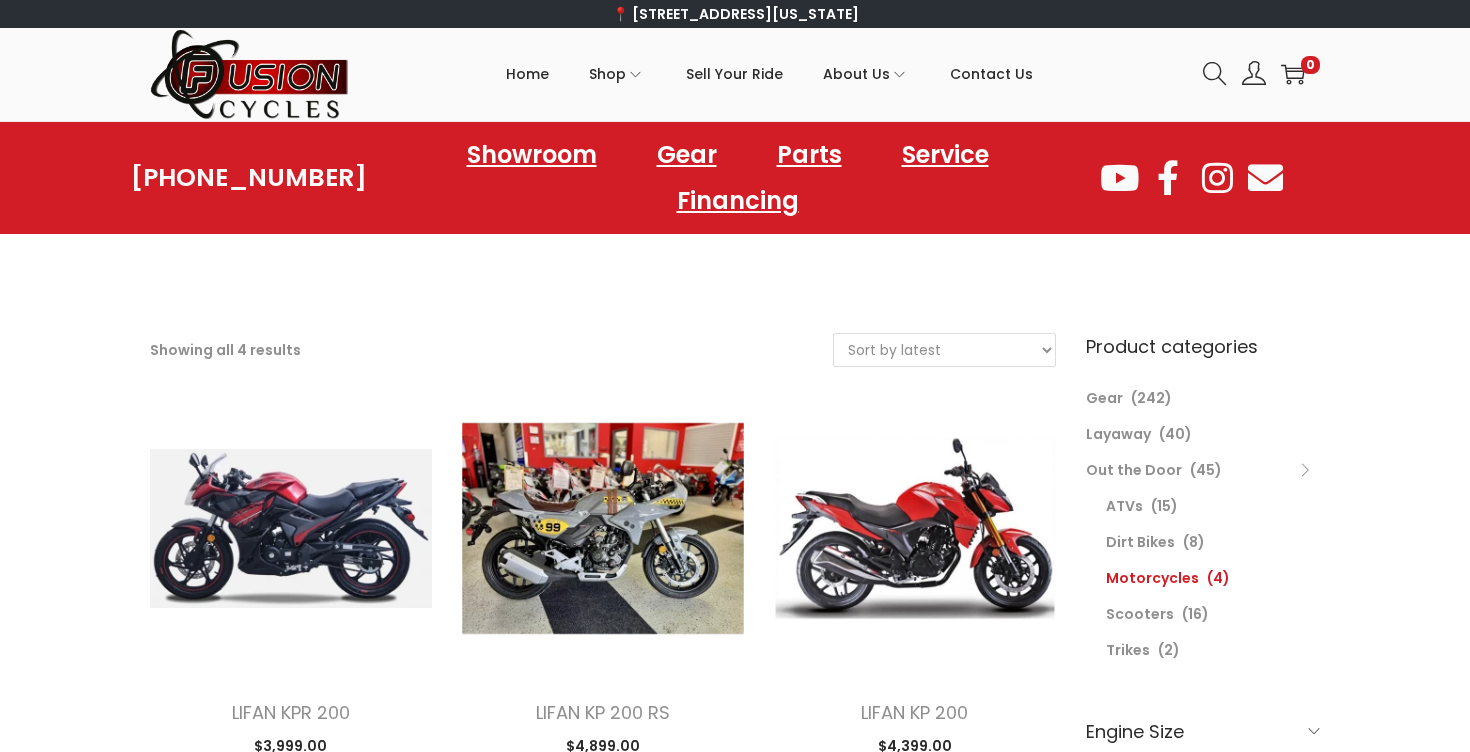 scroll, scrollTop: 0, scrollLeft: 0, axis: both 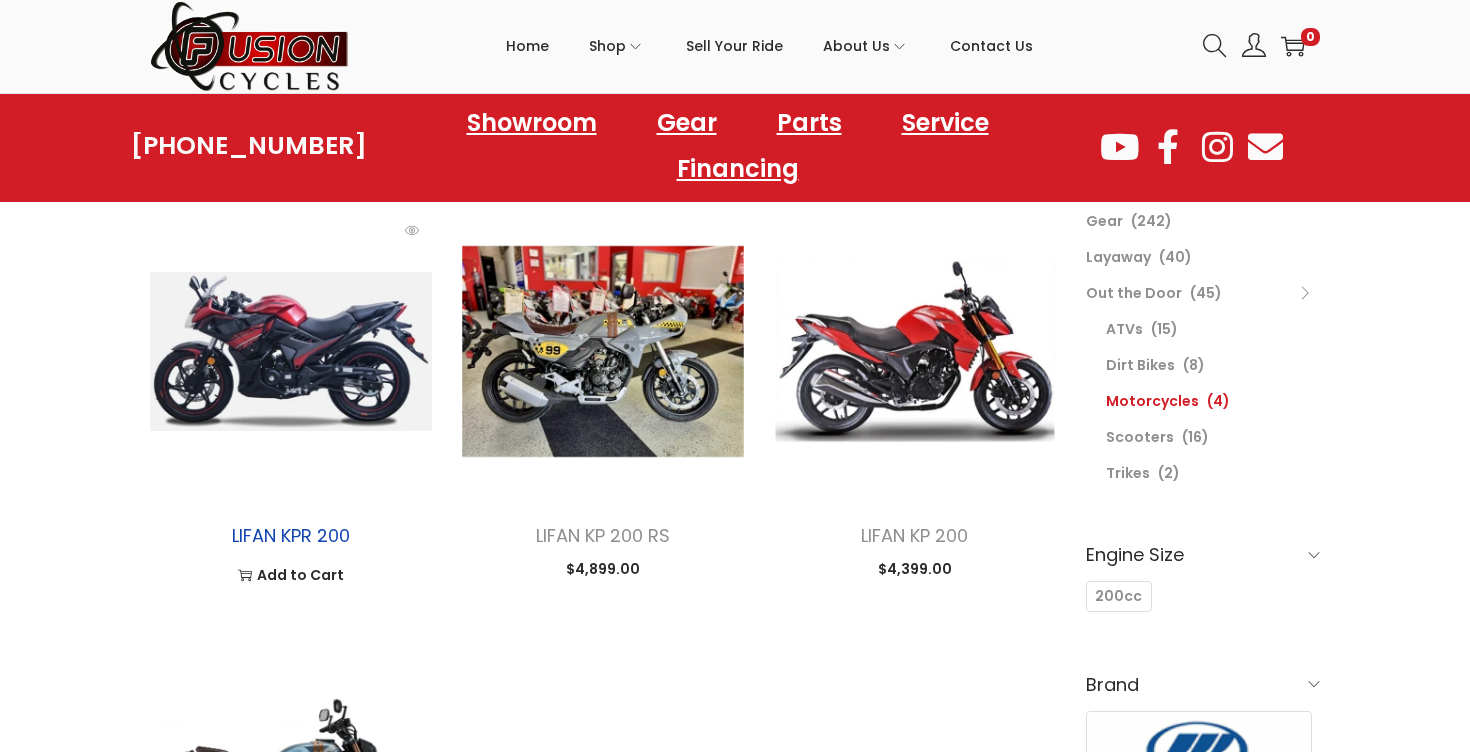 click on "LIFAN KPR 200" at bounding box center [291, 535] 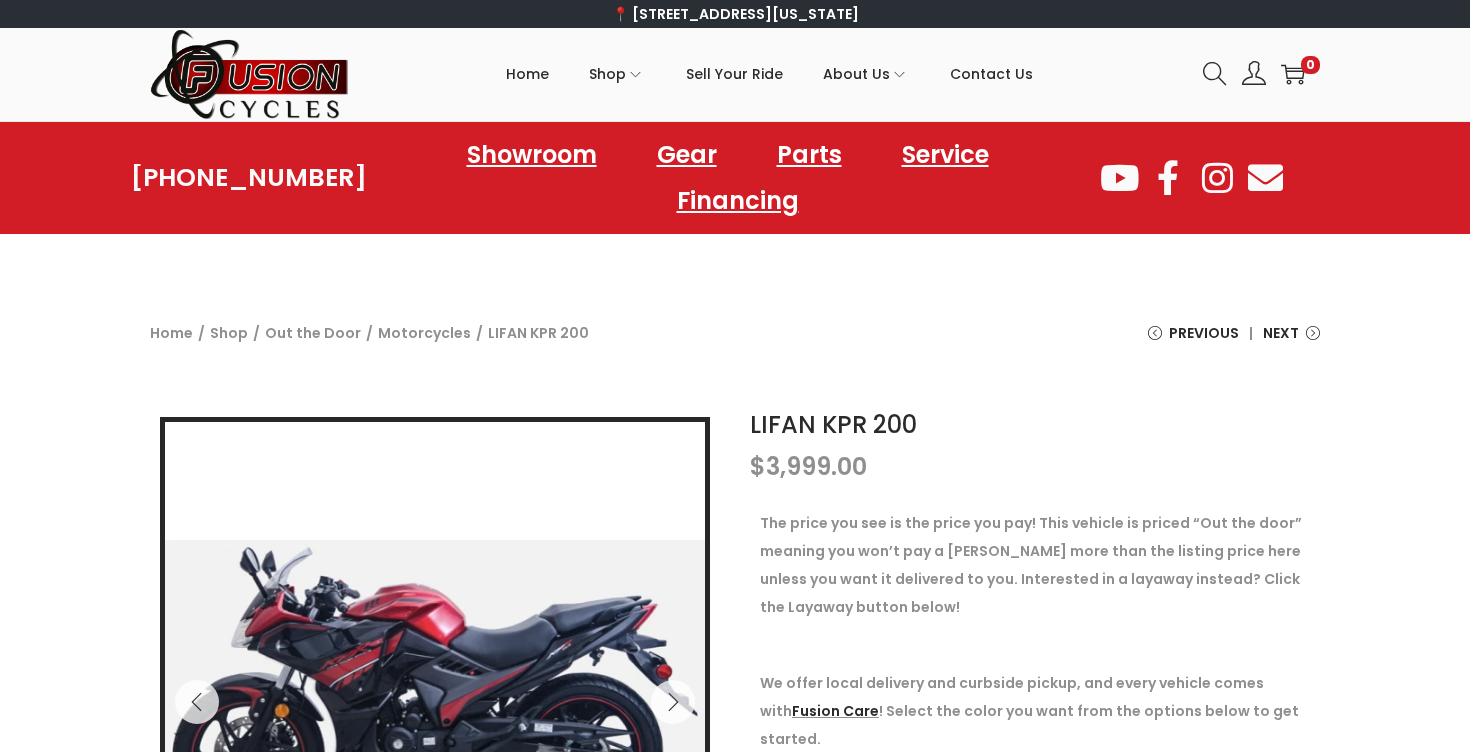 scroll, scrollTop: 0, scrollLeft: 0, axis: both 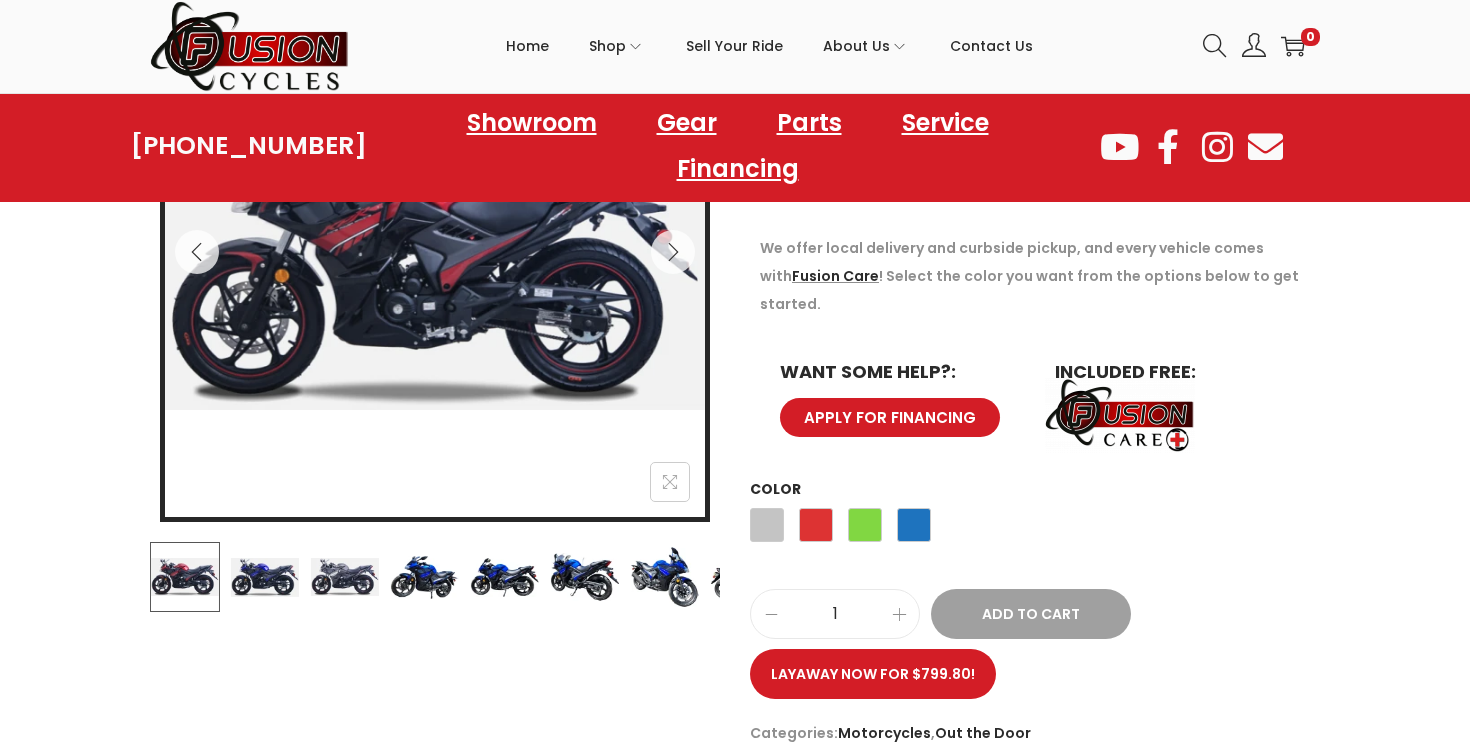 click at bounding box center [434, 577] 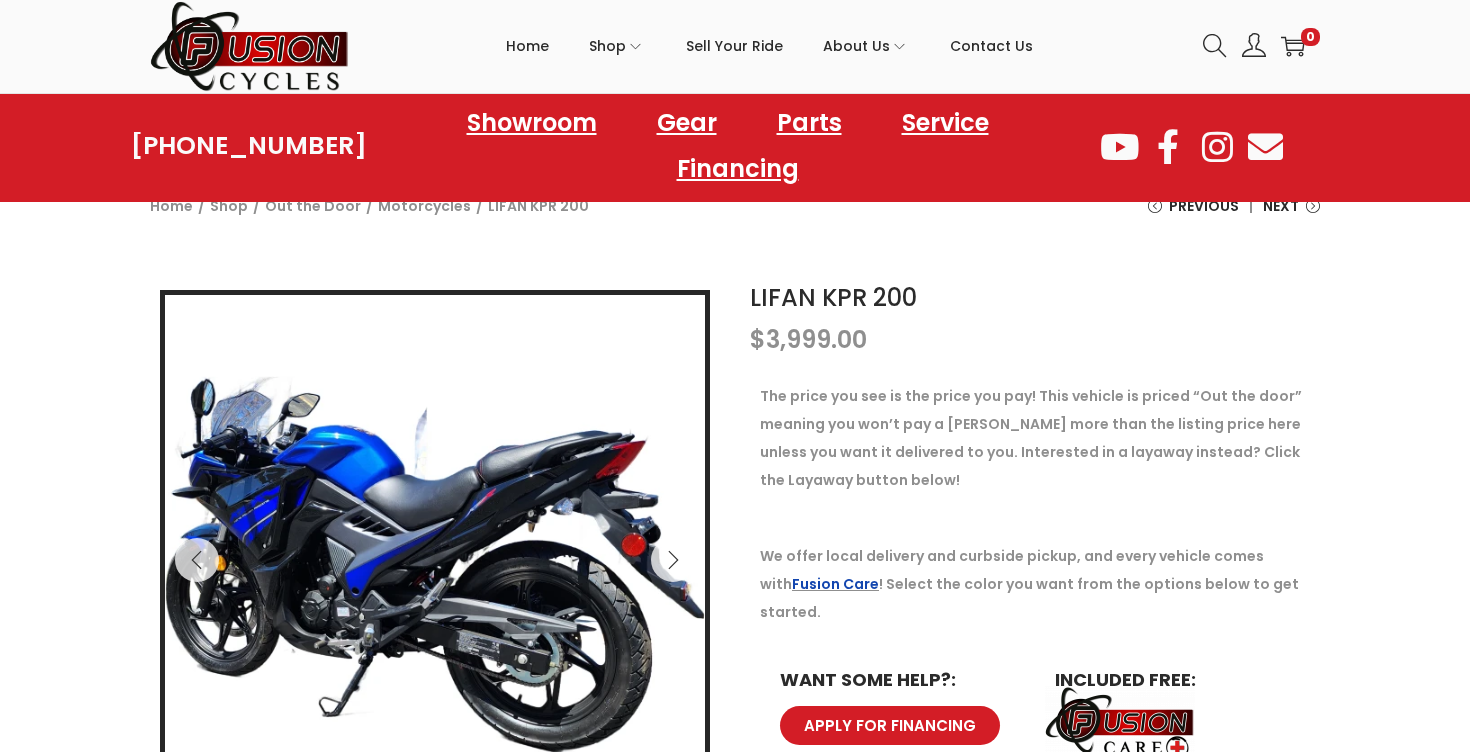 scroll, scrollTop: 125, scrollLeft: 0, axis: vertical 